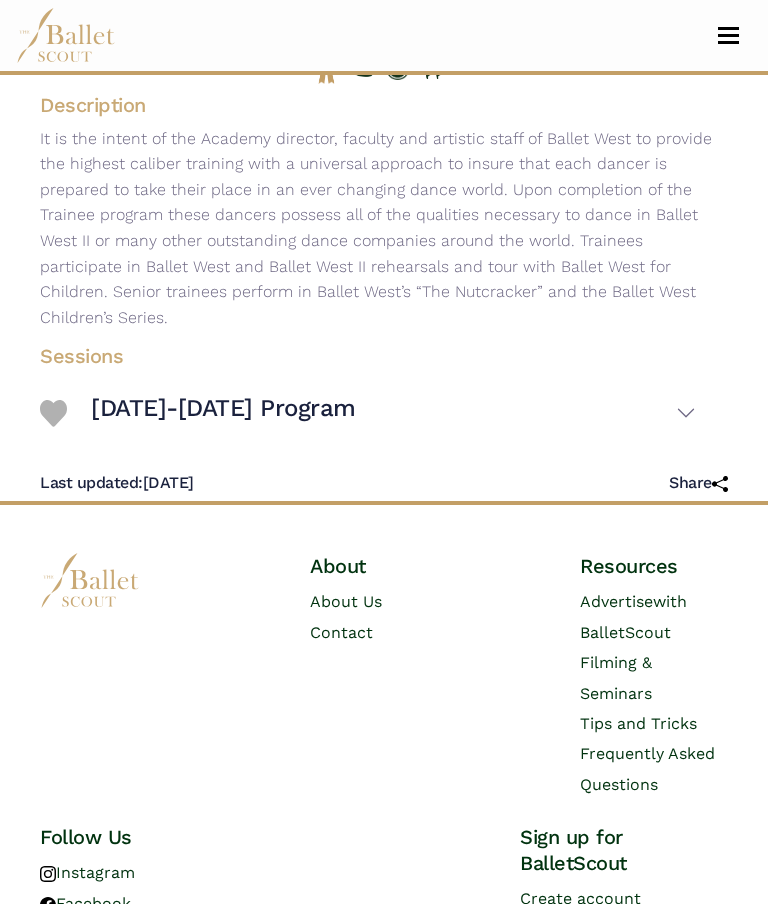 scroll, scrollTop: 372, scrollLeft: 0, axis: vertical 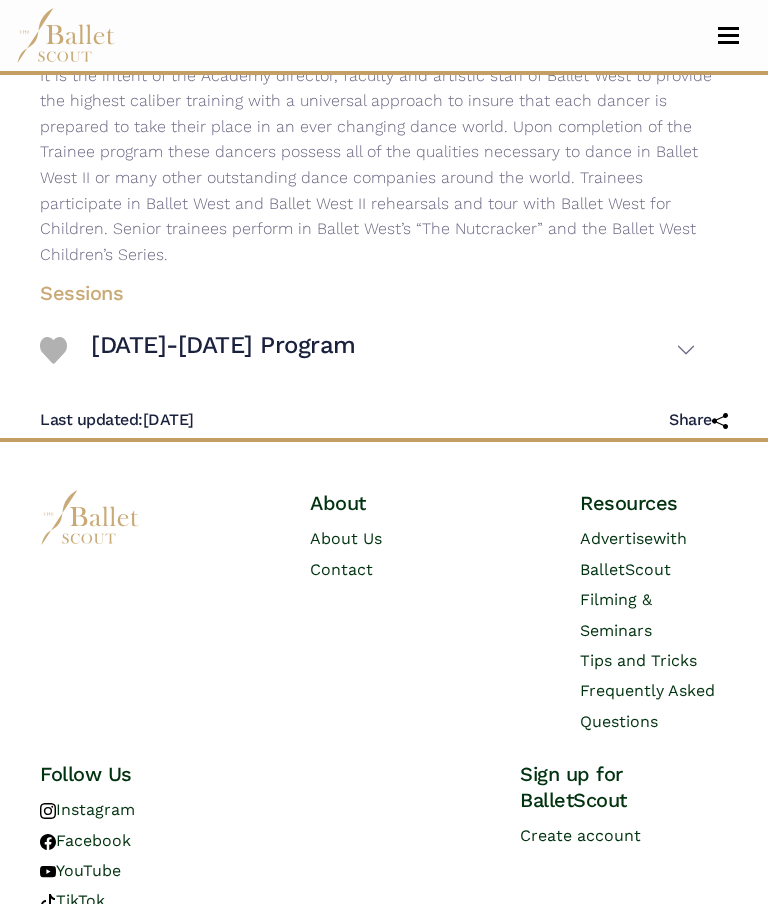 click on "[DATE]-[DATE] Program" at bounding box center [393, 349] 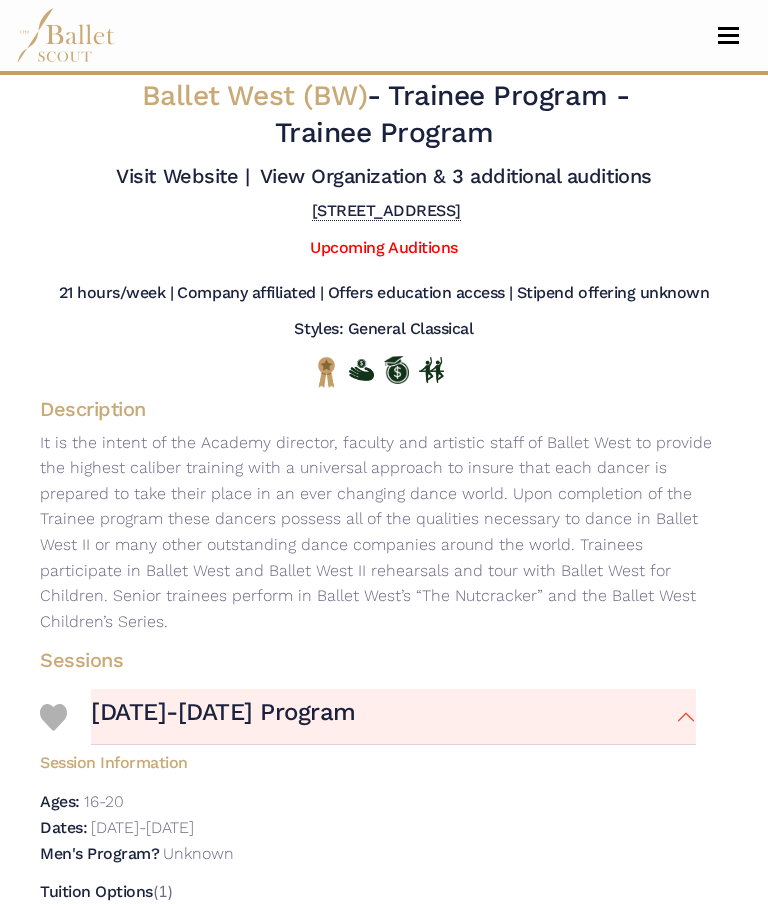 scroll, scrollTop: 0, scrollLeft: 0, axis: both 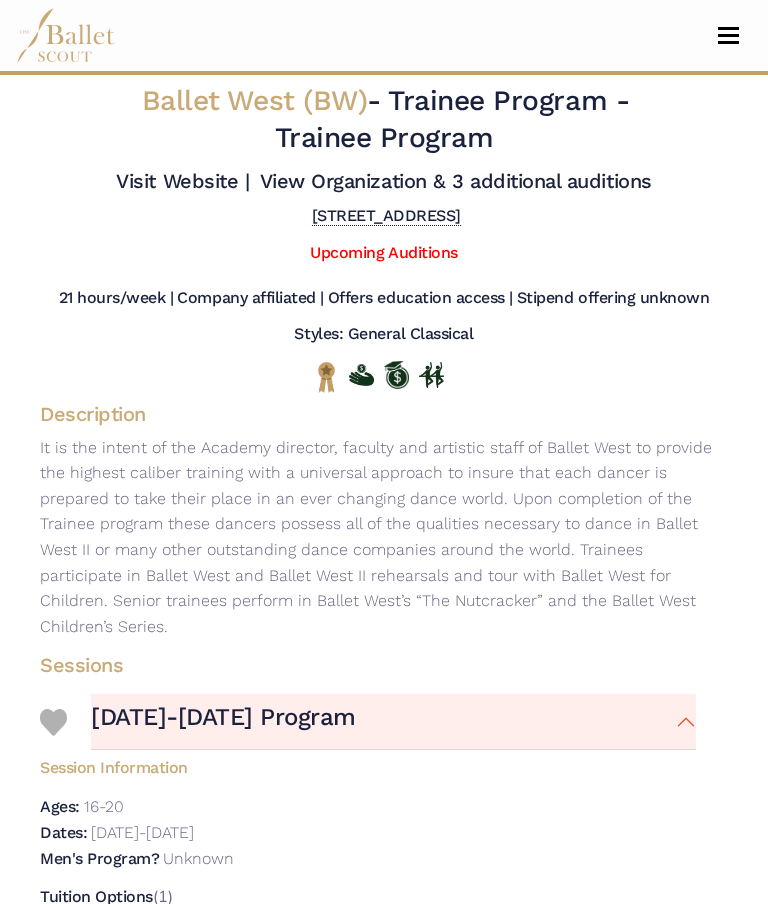 click at bounding box center [728, 42] 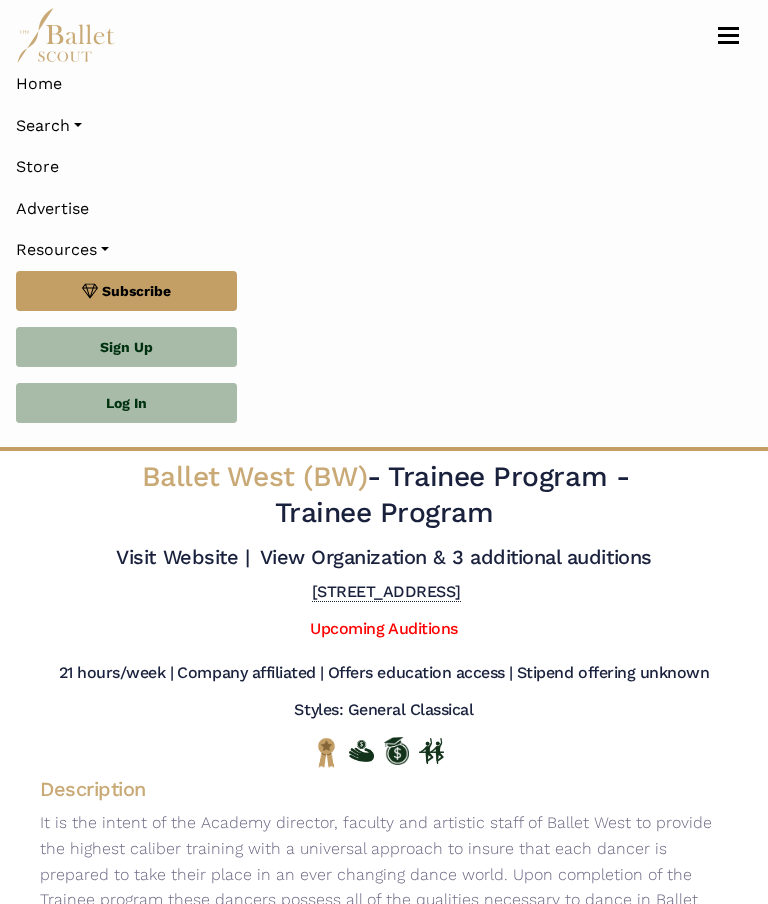 click on "Search" at bounding box center (384, 126) 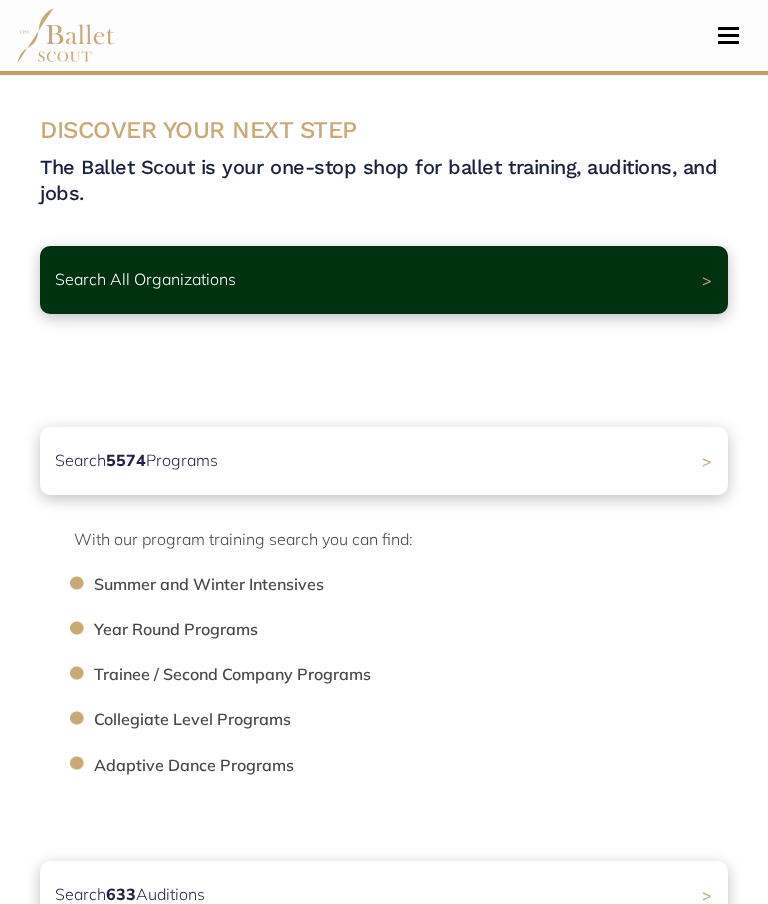 scroll, scrollTop: 0, scrollLeft: 0, axis: both 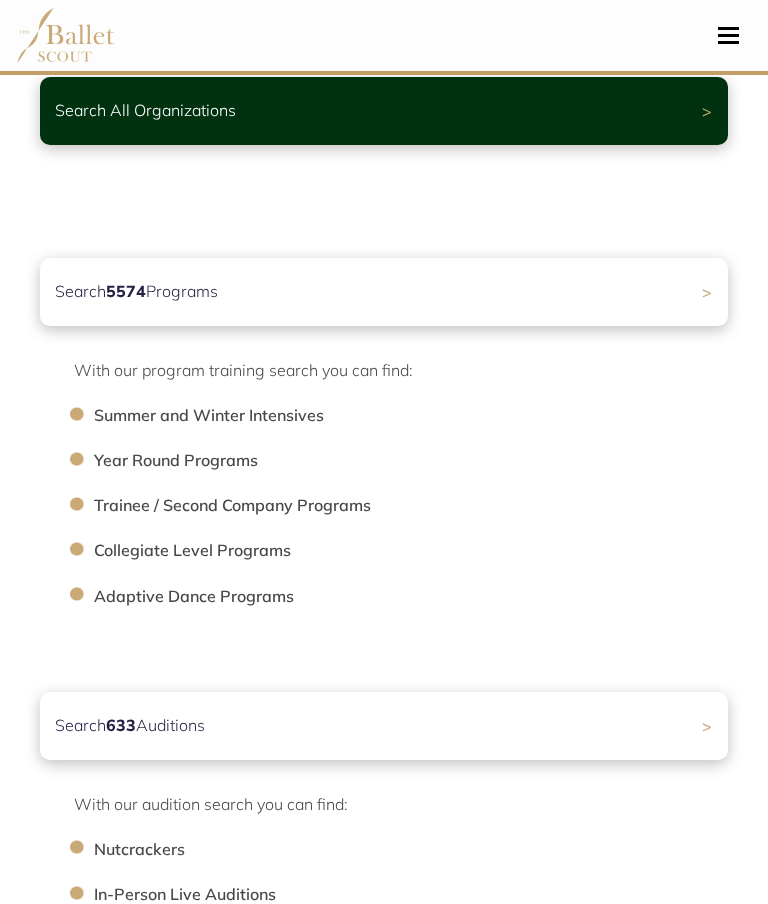 click on "Search  5574  Programs   >" at bounding box center (384, 292) 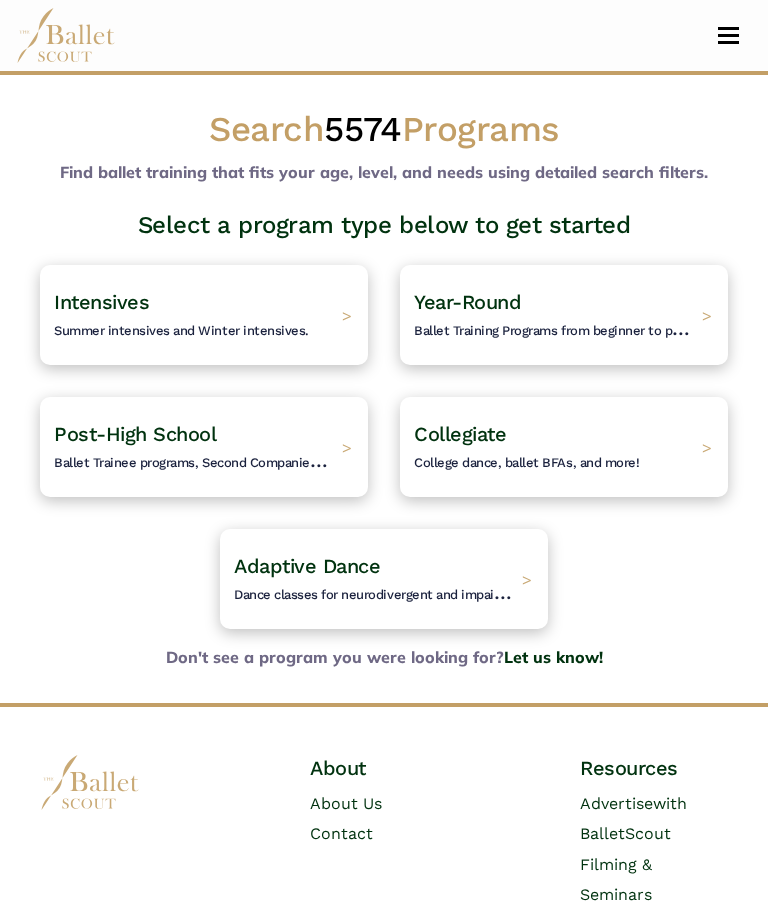 scroll, scrollTop: 0, scrollLeft: 0, axis: both 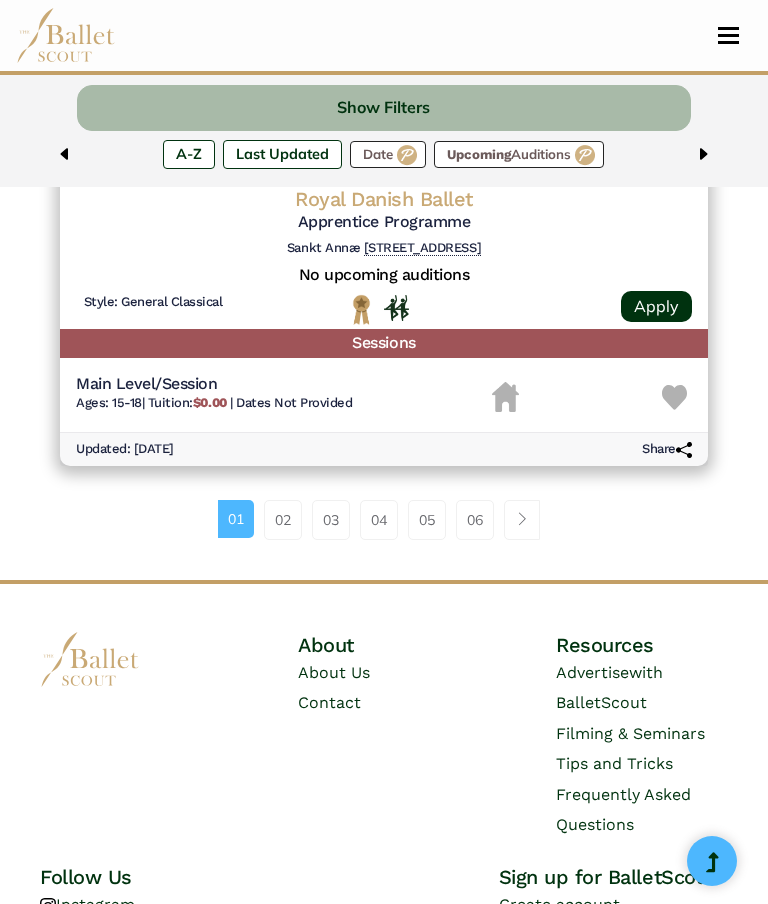 click on "03" at bounding box center (331, 520) 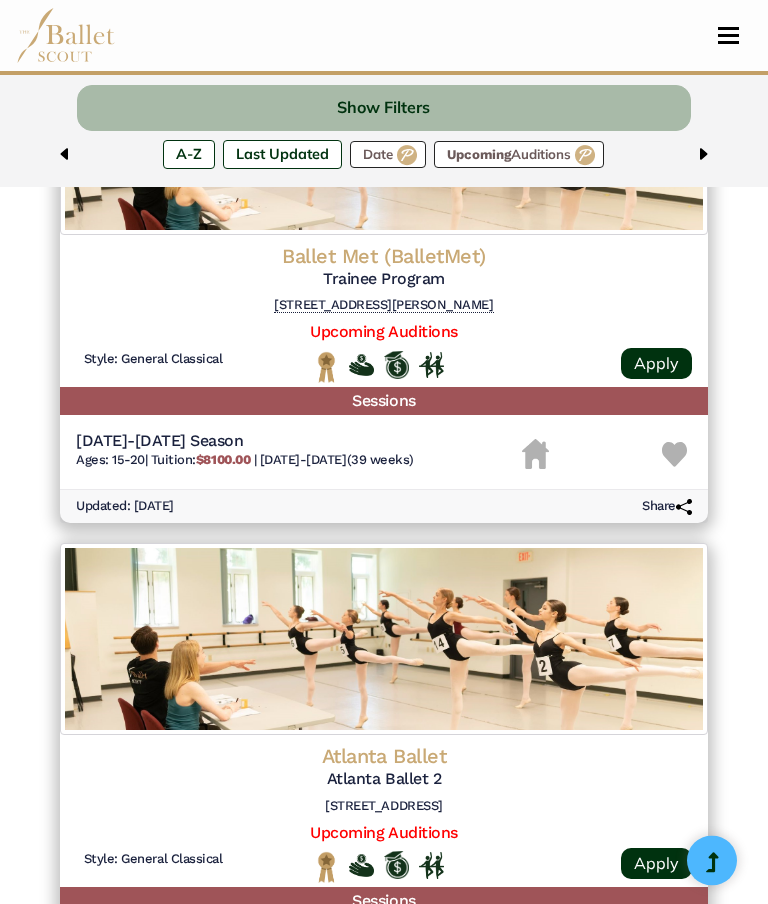 scroll, scrollTop: 2361, scrollLeft: 0, axis: vertical 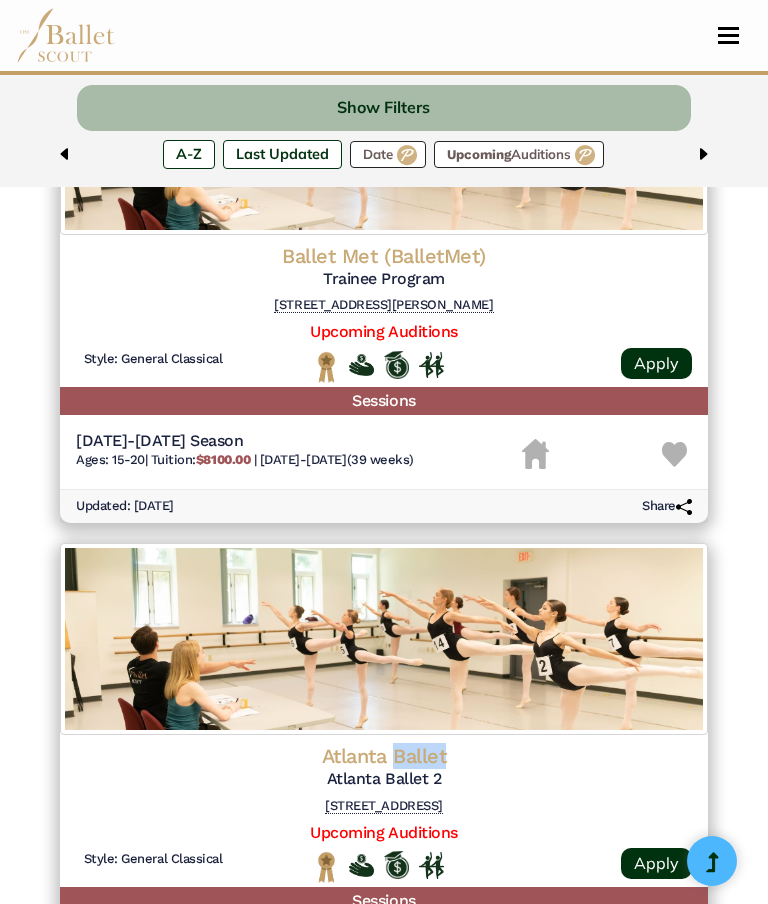 click on "Atlanta Ballet 2" at bounding box center (384, -1222) 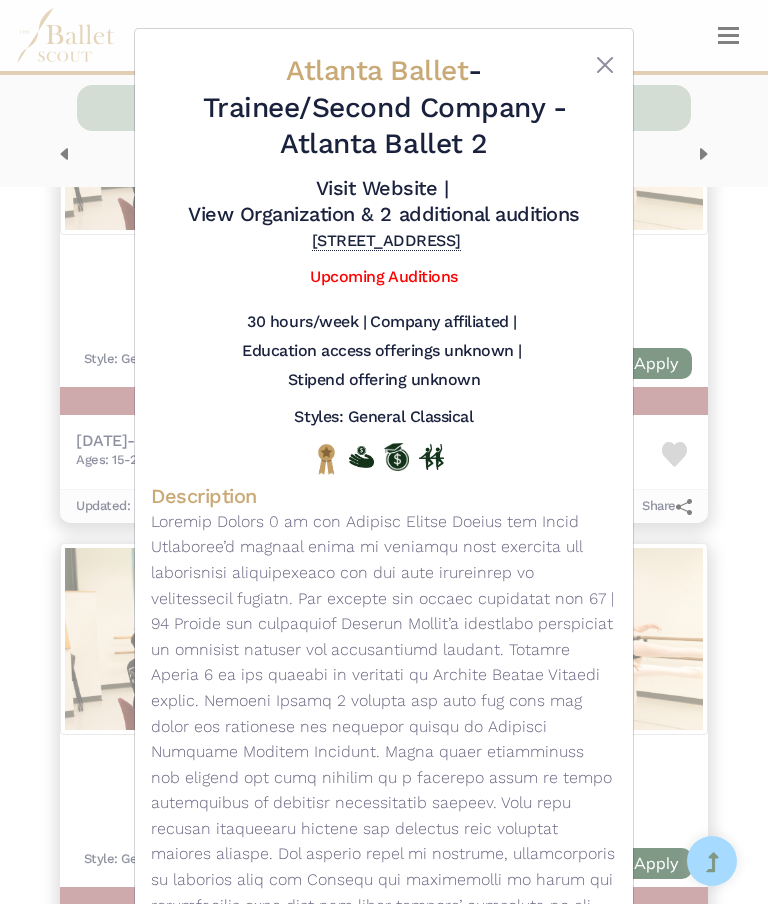 click at bounding box center (605, 65) 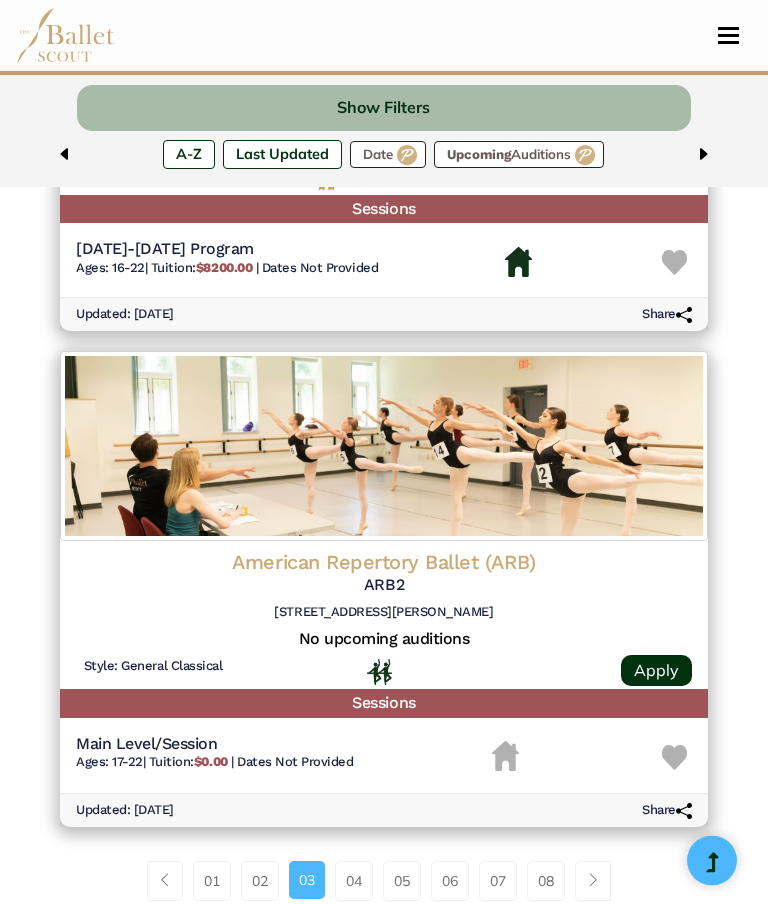 scroll, scrollTop: 4575, scrollLeft: 0, axis: vertical 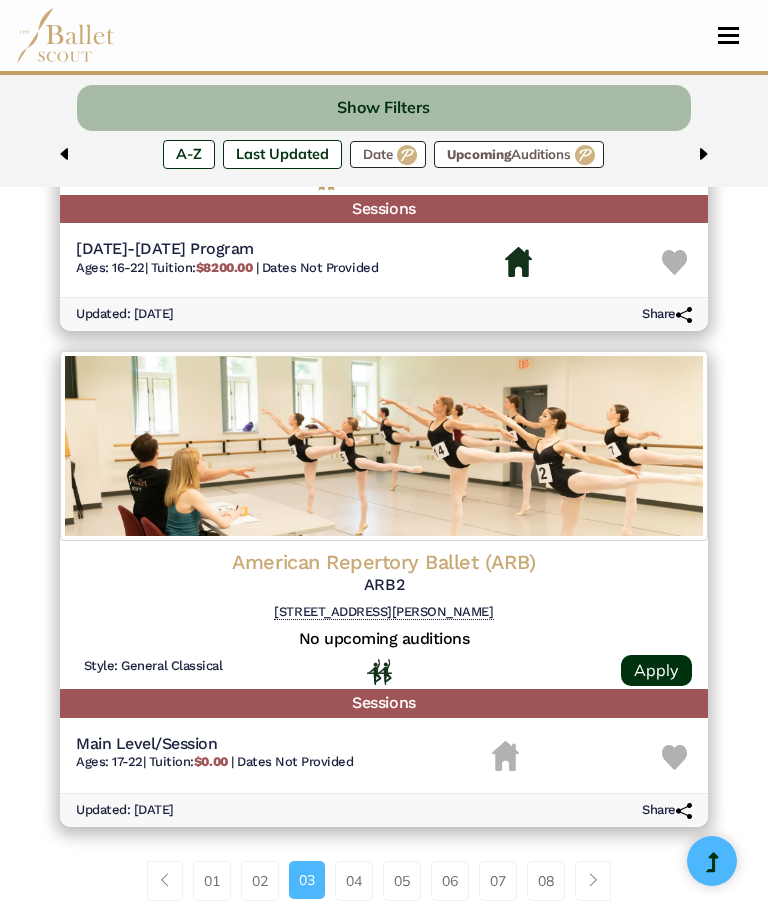 click on "06" at bounding box center [450, 881] 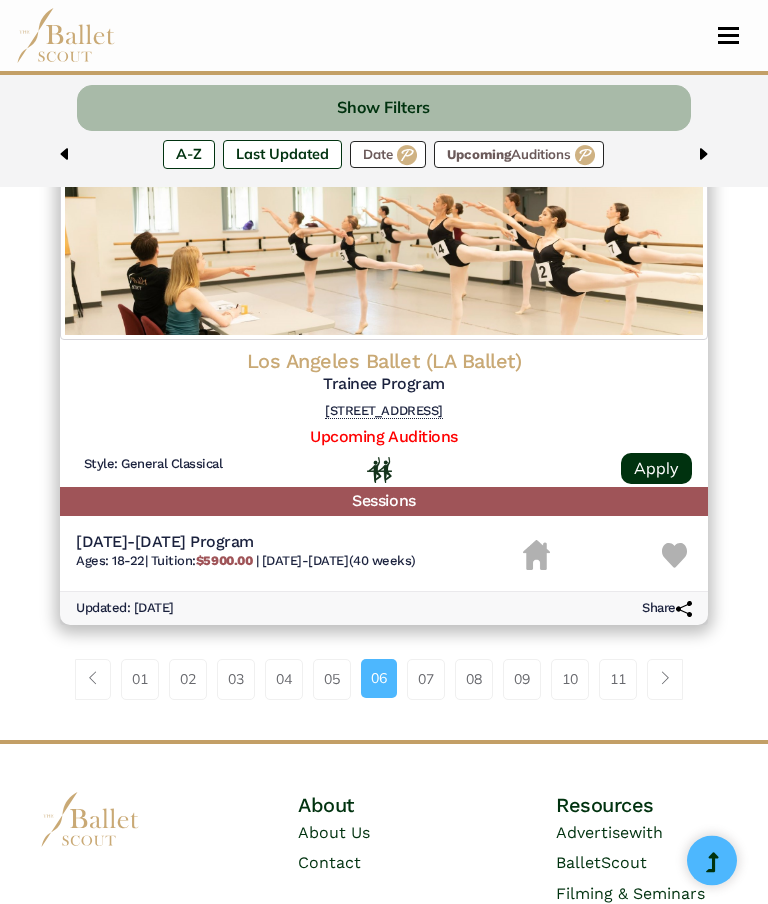 scroll, scrollTop: 4774, scrollLeft: 0, axis: vertical 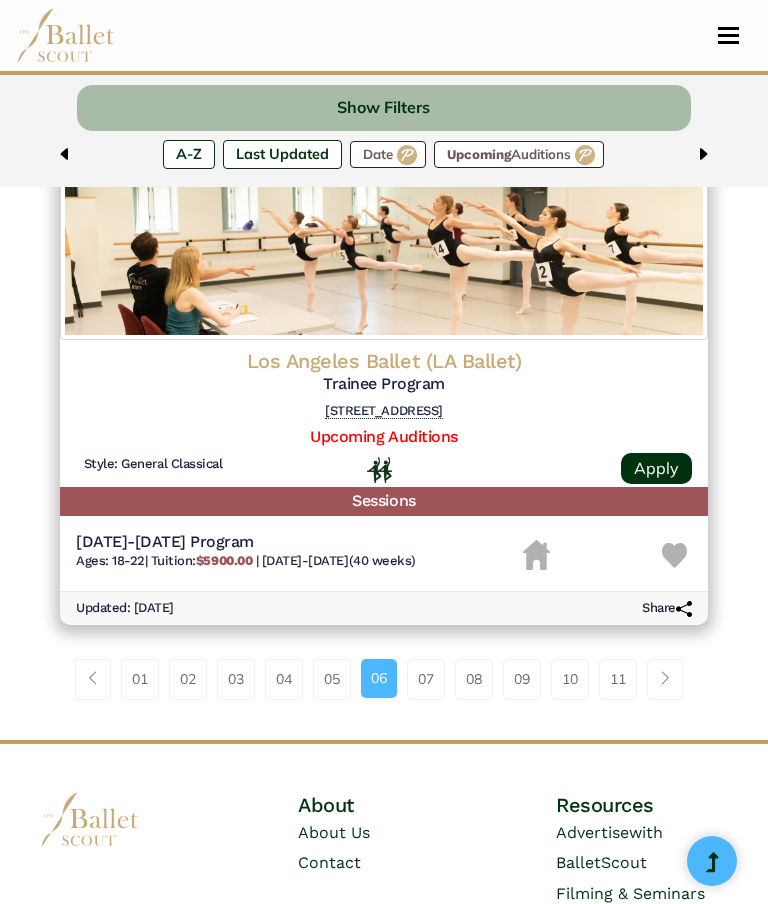 click on "09" at bounding box center (522, 679) 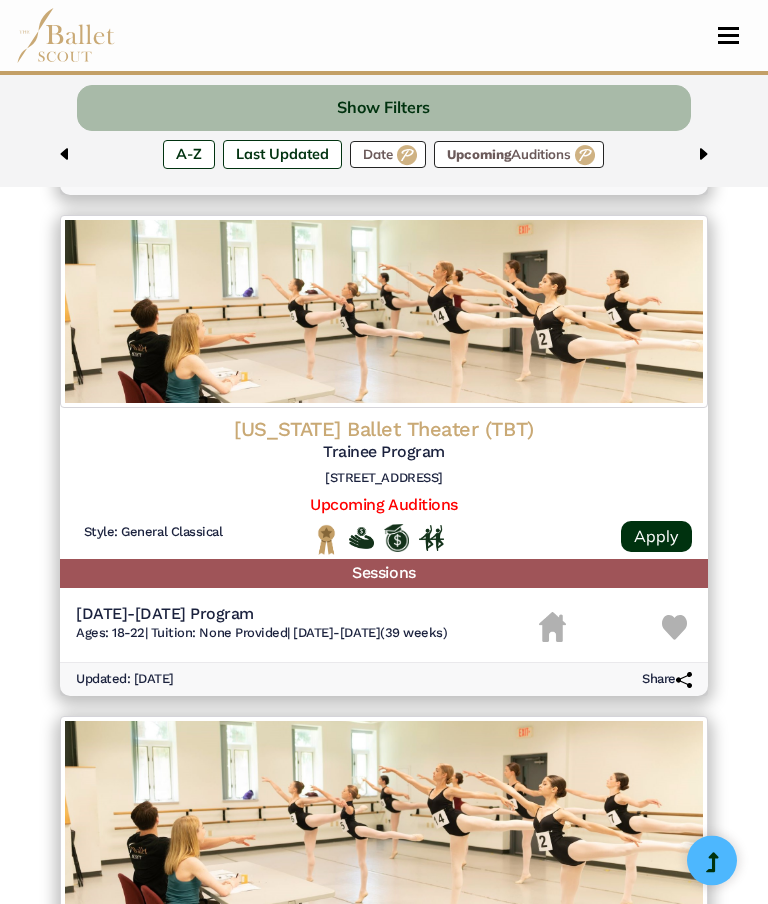 scroll, scrollTop: 2685, scrollLeft: 0, axis: vertical 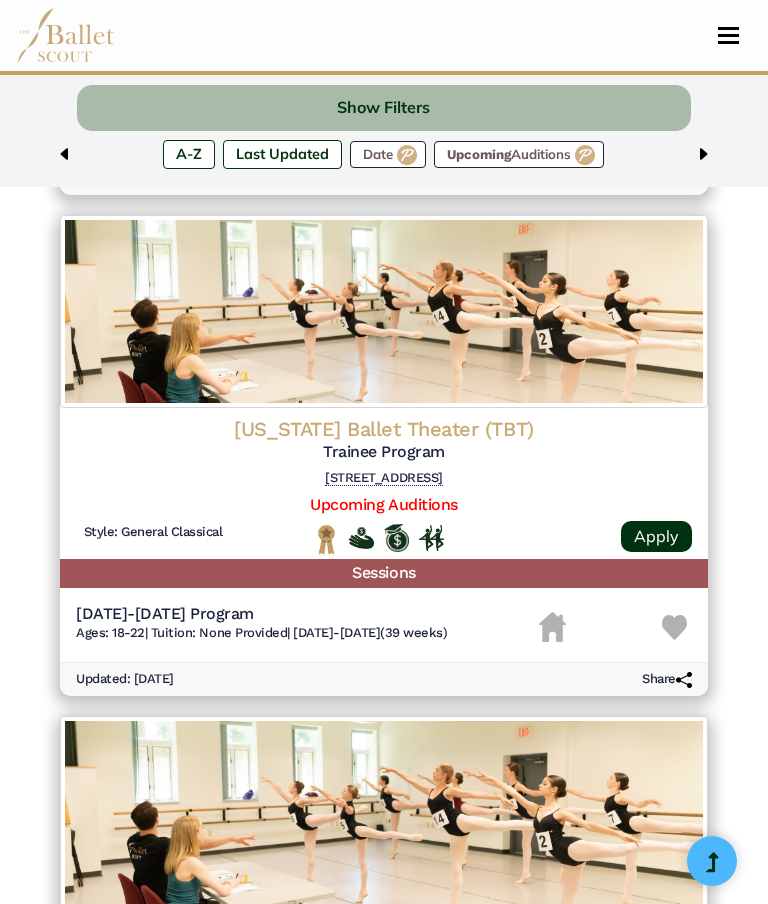 click on "Trainee Program" at bounding box center [384, -1546] 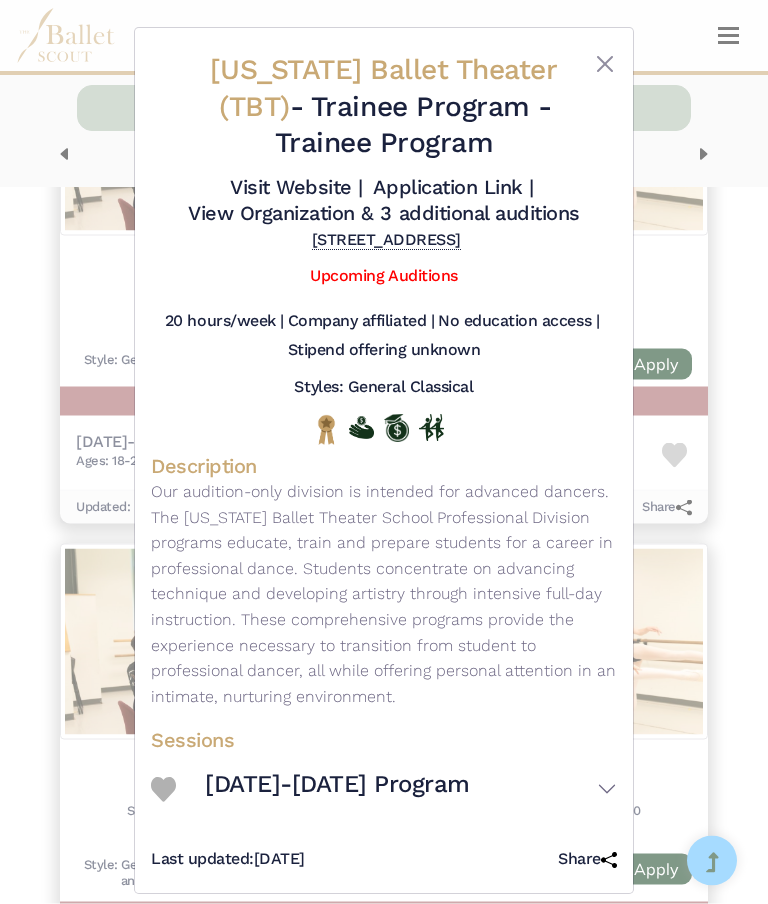 scroll, scrollTop: 2859, scrollLeft: 0, axis: vertical 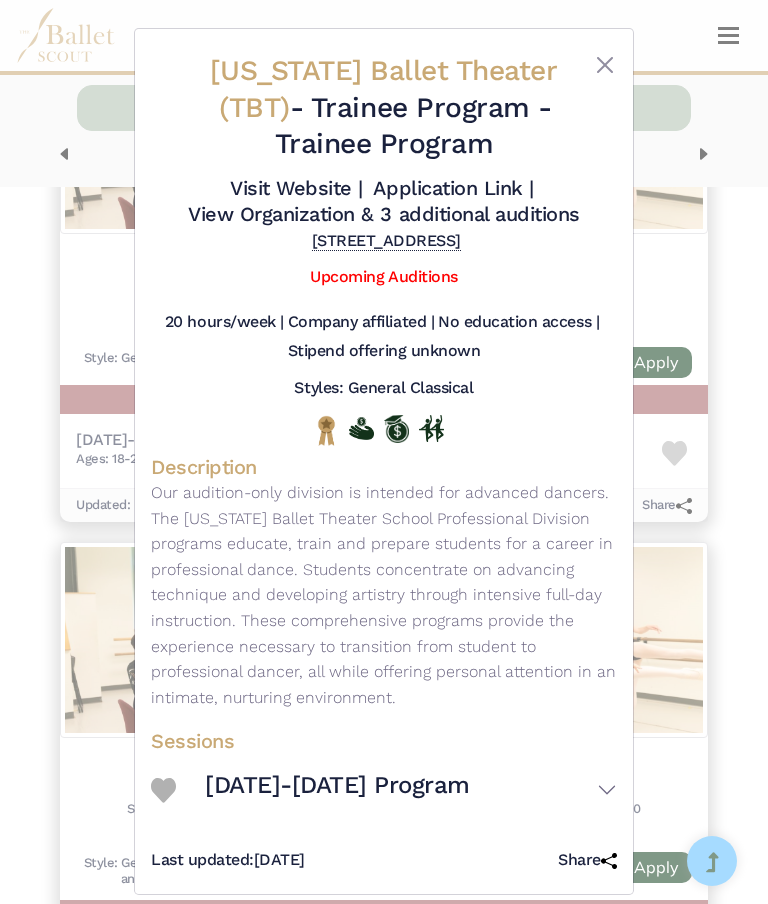 click on "Upcoming Auditions" at bounding box center [383, 276] 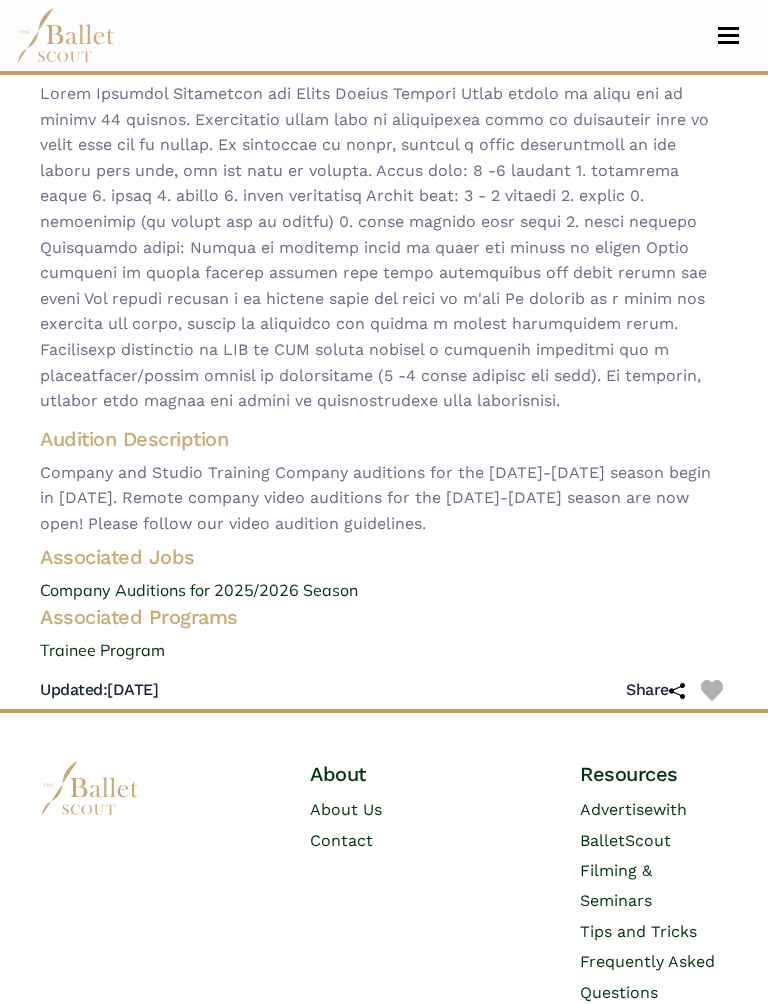 scroll, scrollTop: 269, scrollLeft: 0, axis: vertical 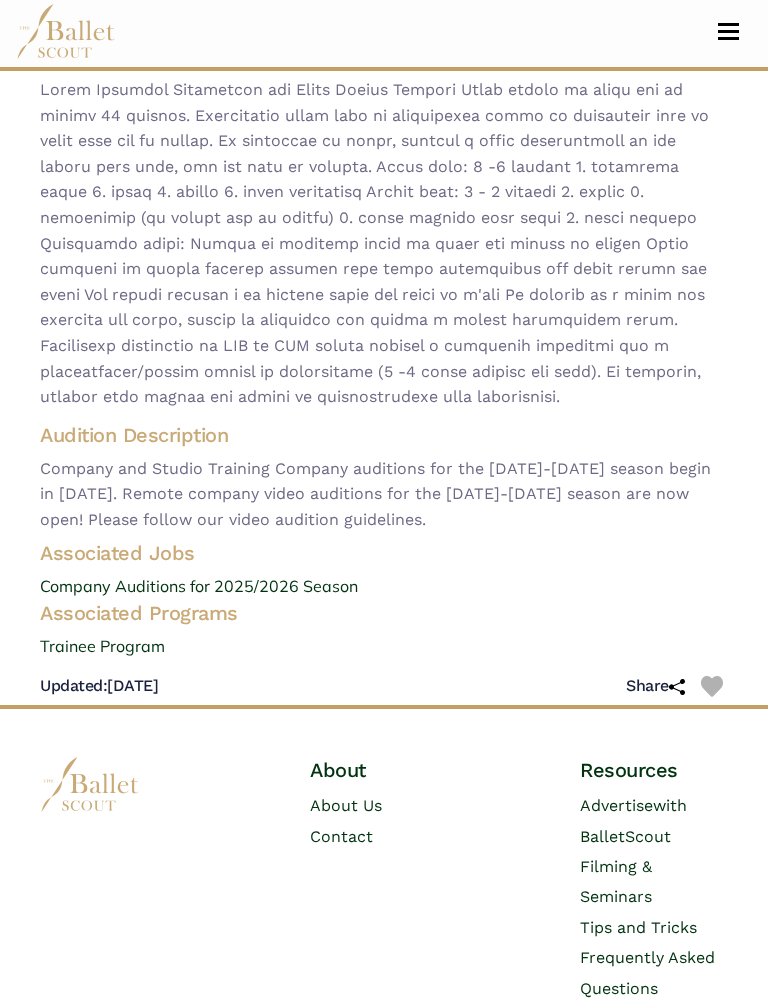 click on "Company Auditions for 2025/2026 Season" at bounding box center [384, 592] 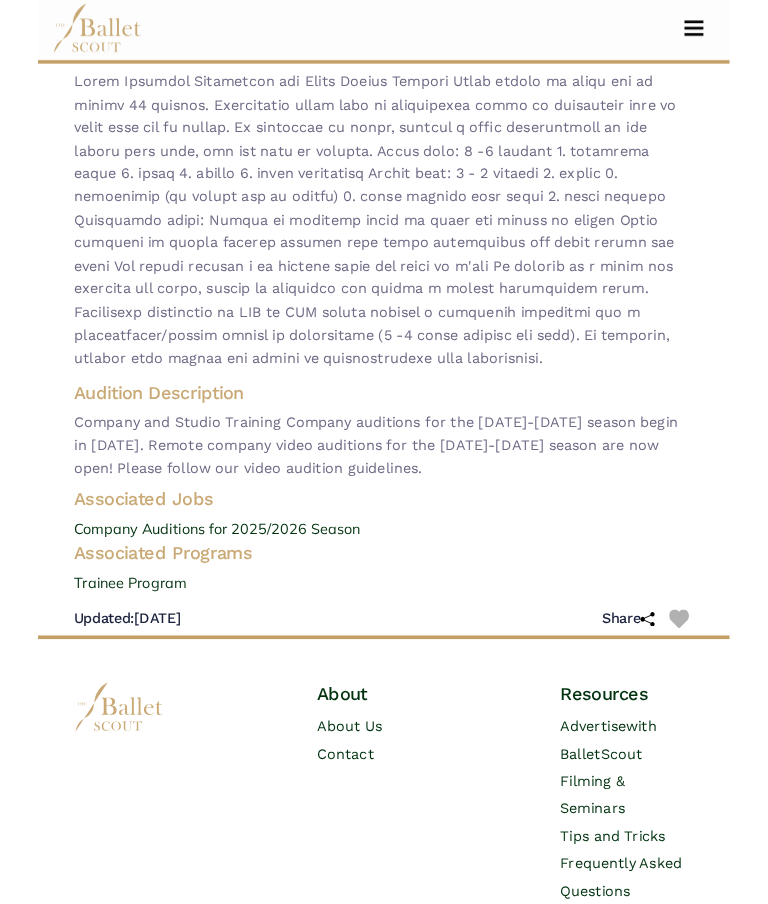 scroll, scrollTop: 274, scrollLeft: 0, axis: vertical 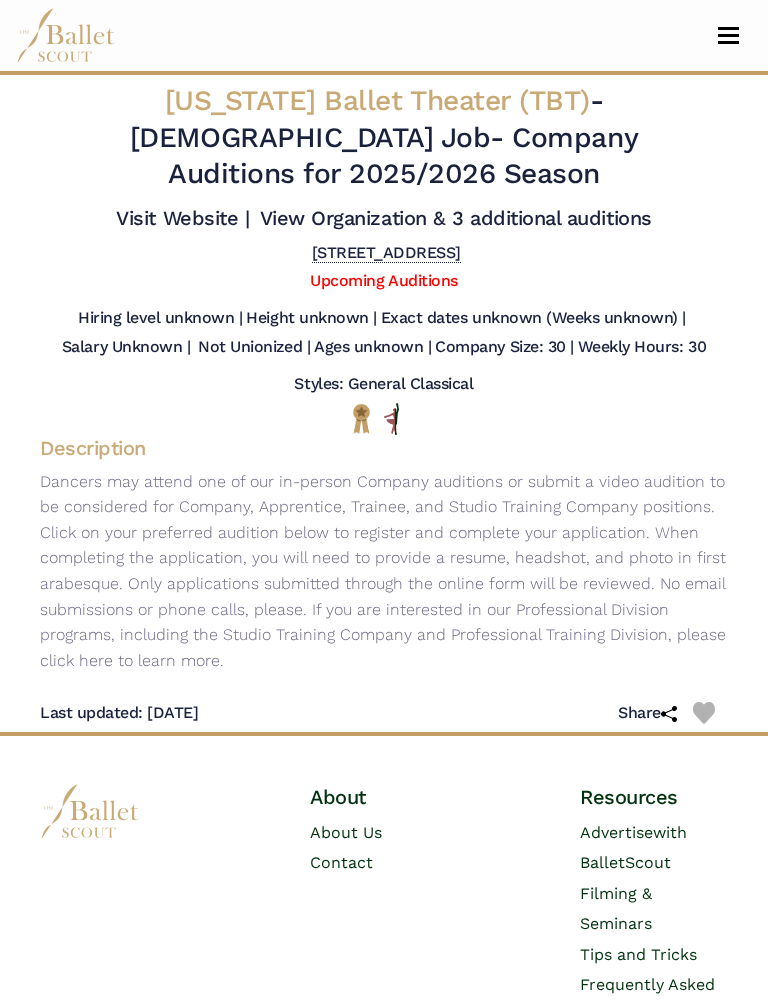 click on "Visit Website |" at bounding box center (182, 218) 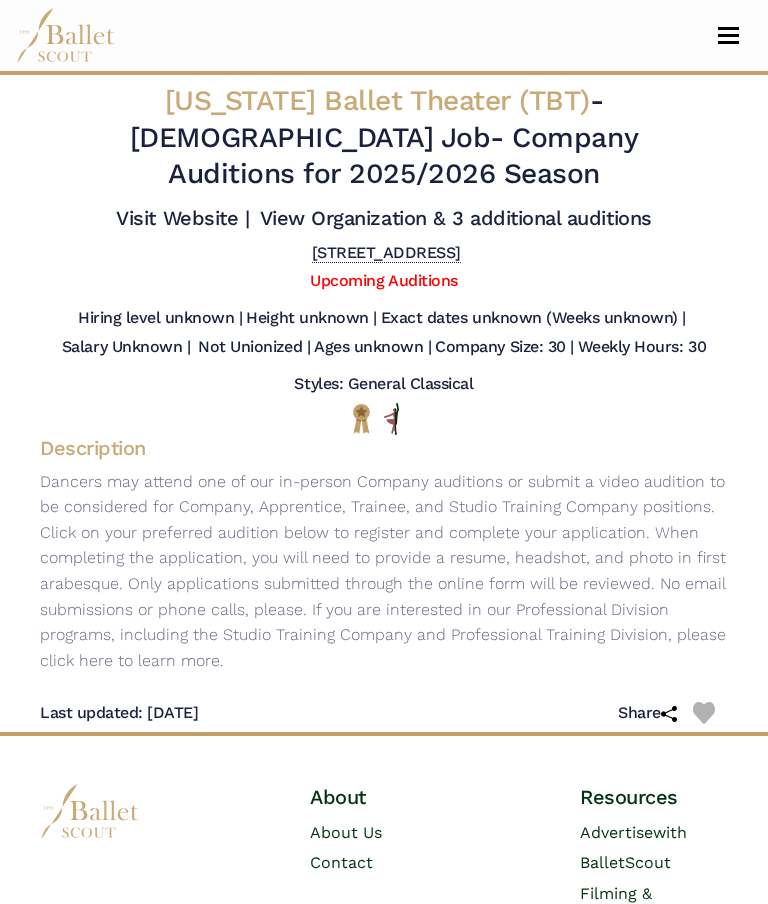 click at bounding box center (728, 35) 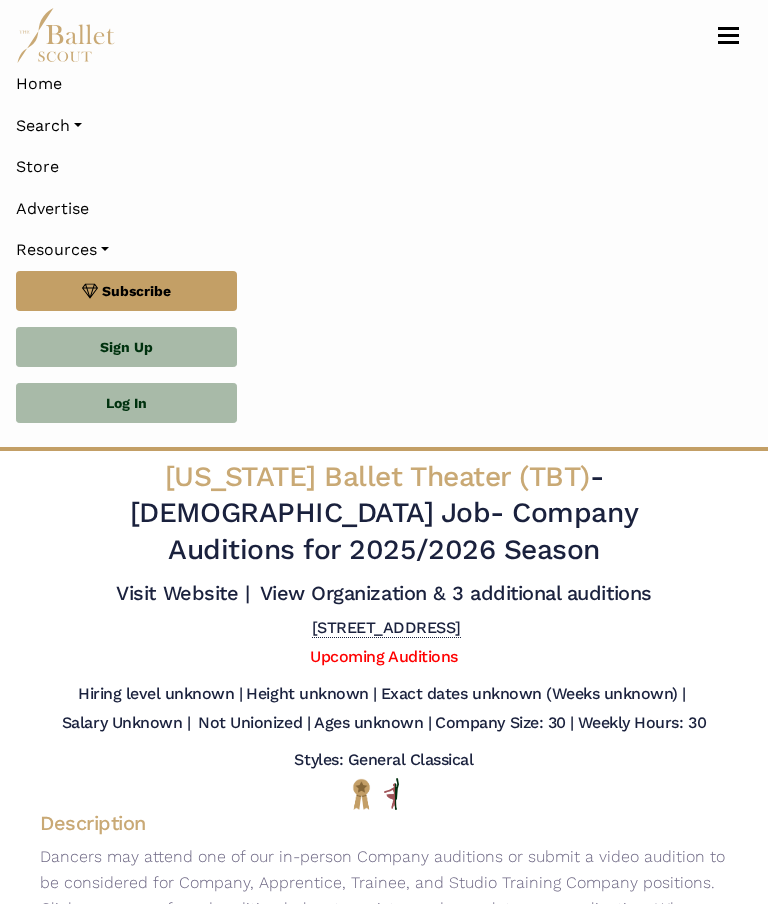 click on "Search" at bounding box center [384, 126] 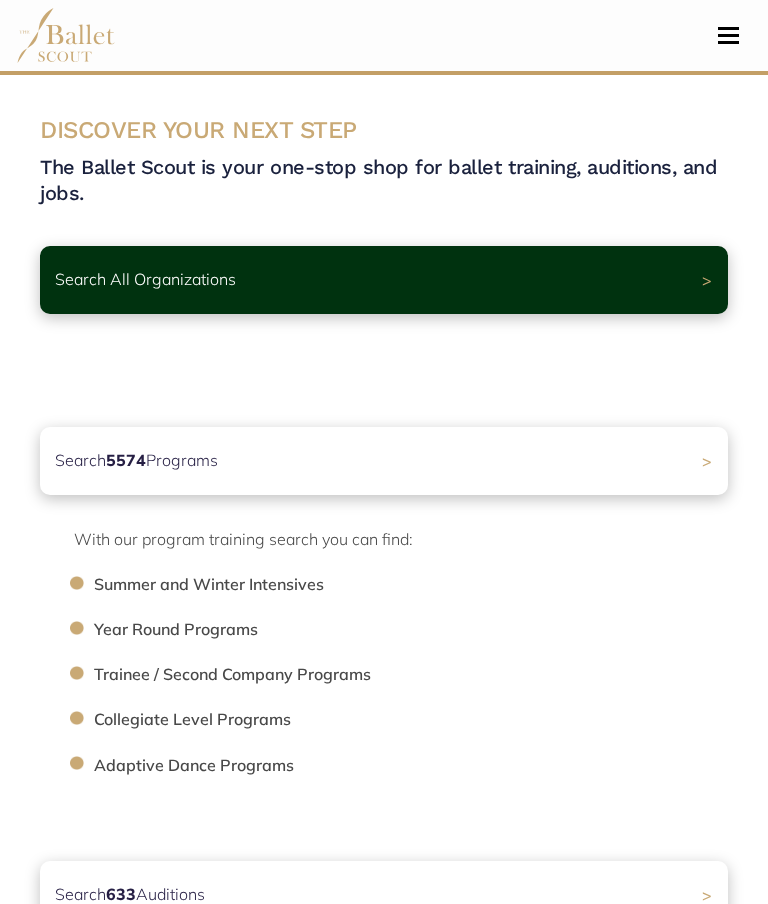 scroll, scrollTop: 0, scrollLeft: 0, axis: both 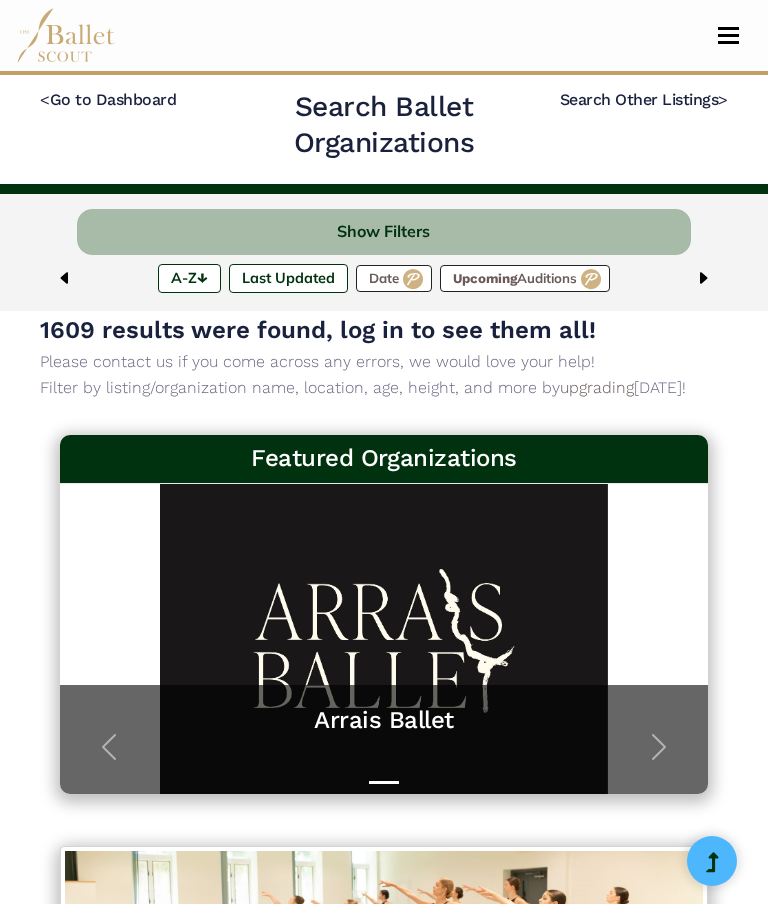 click on "Show Filters" at bounding box center [384, 232] 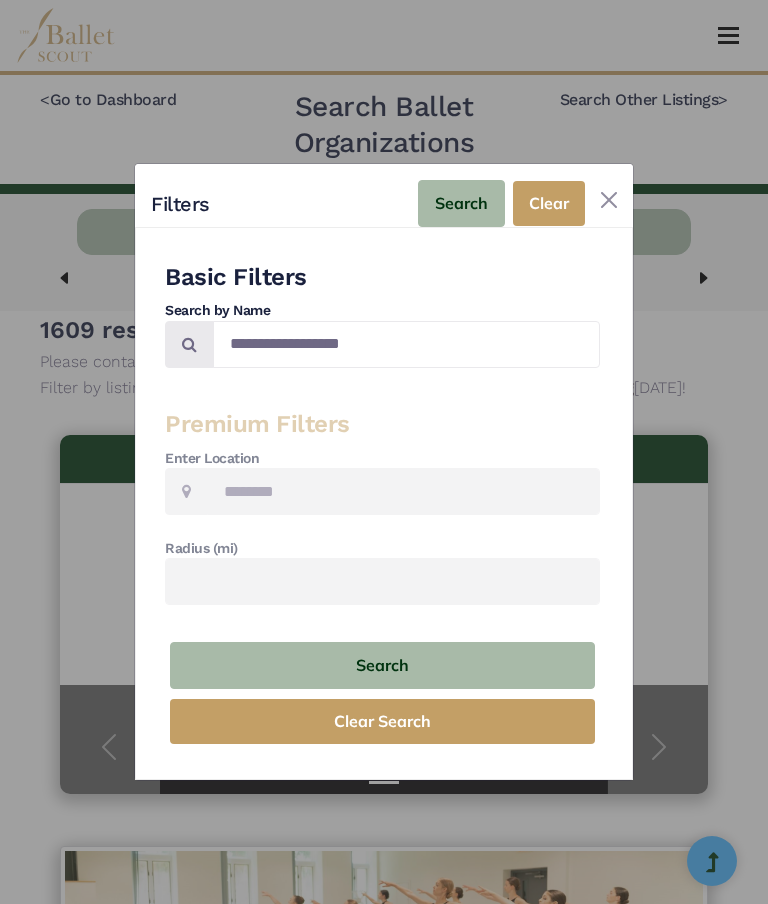 click at bounding box center (609, 200) 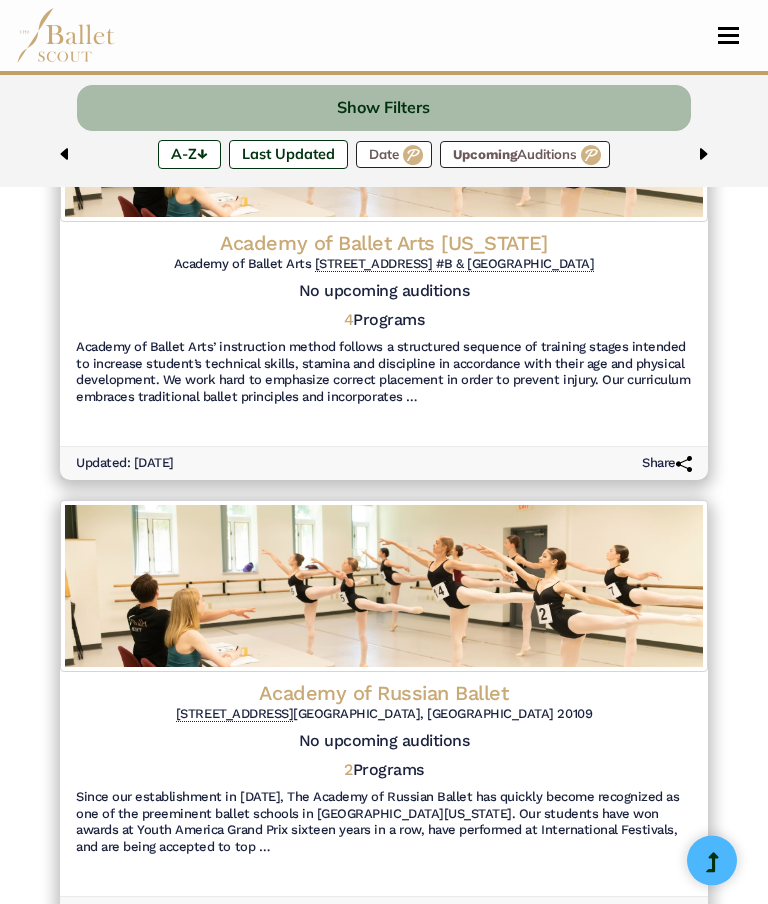 scroll, scrollTop: 3893, scrollLeft: 0, axis: vertical 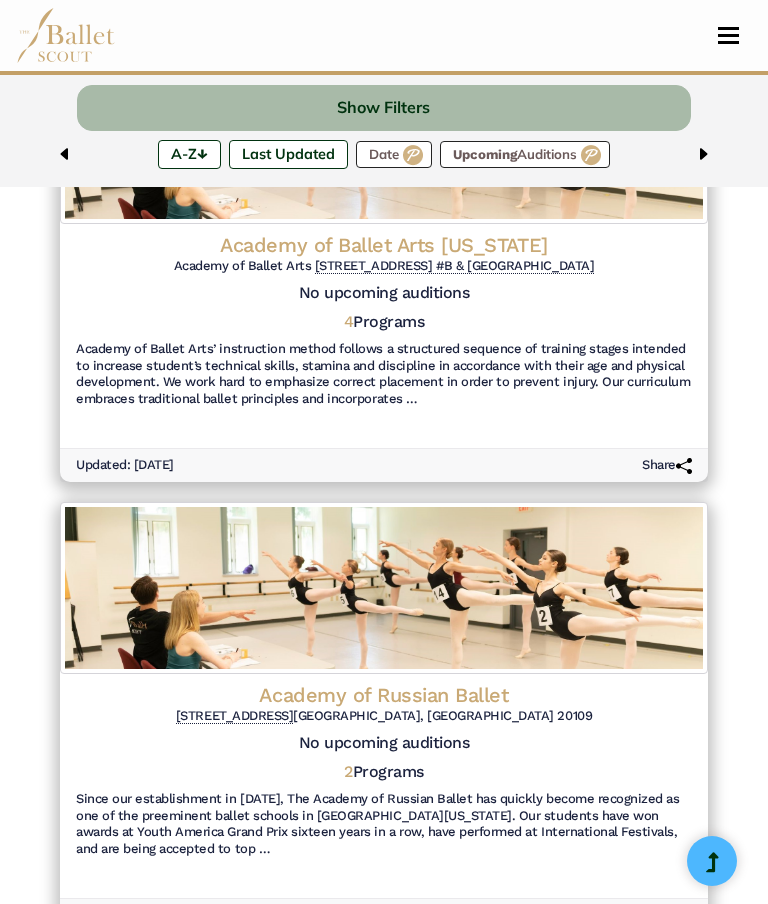 click at bounding box center [728, 35] 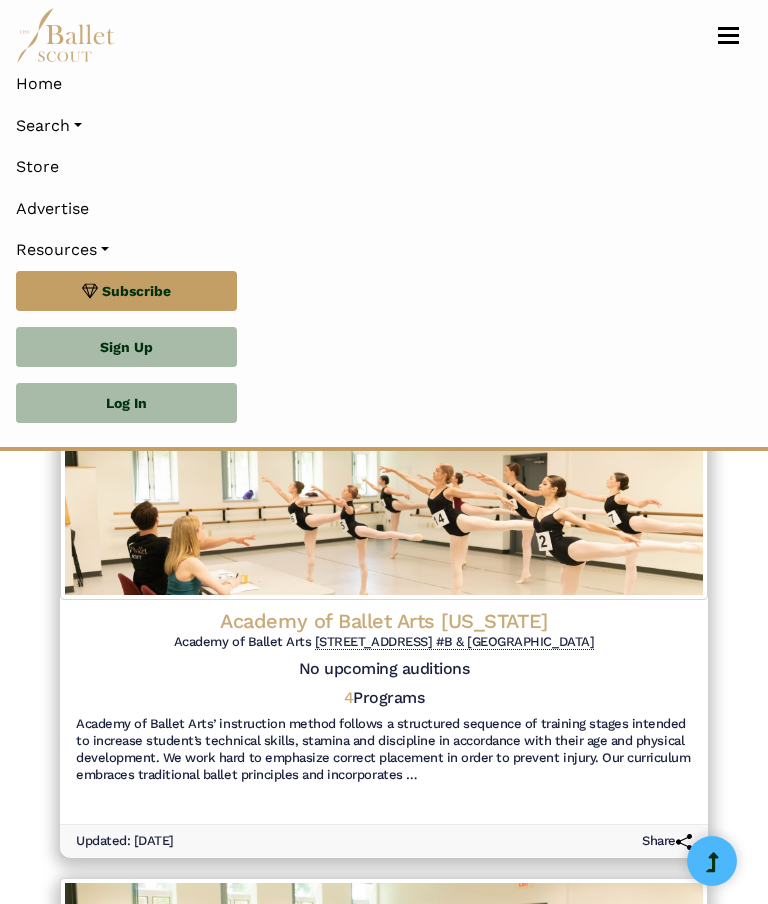 click on "Search" at bounding box center (384, 126) 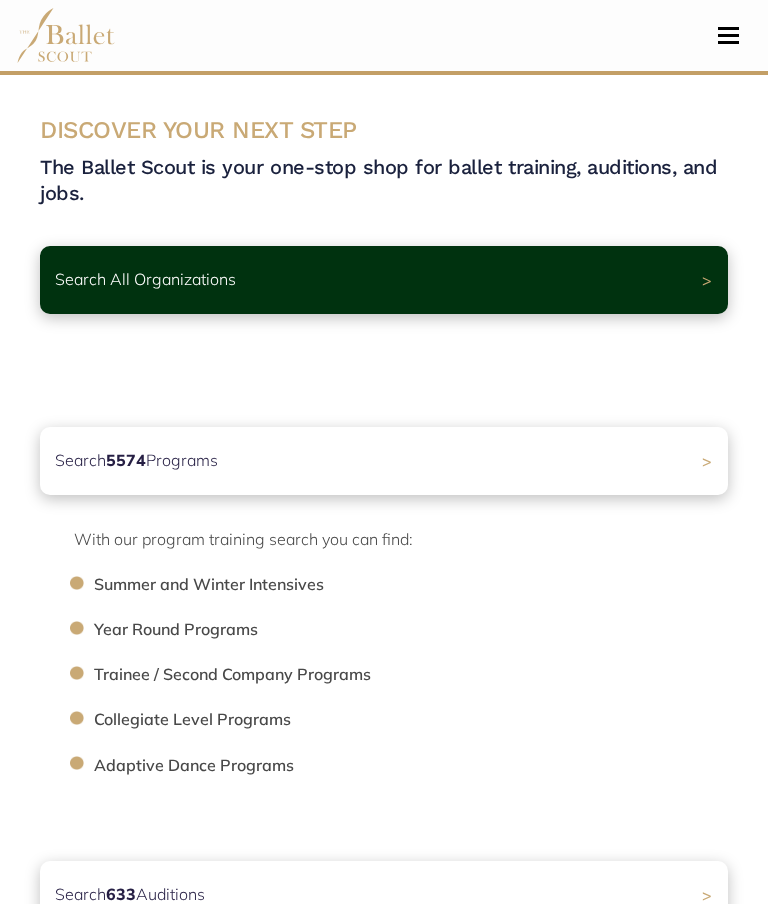 scroll, scrollTop: 0, scrollLeft: 0, axis: both 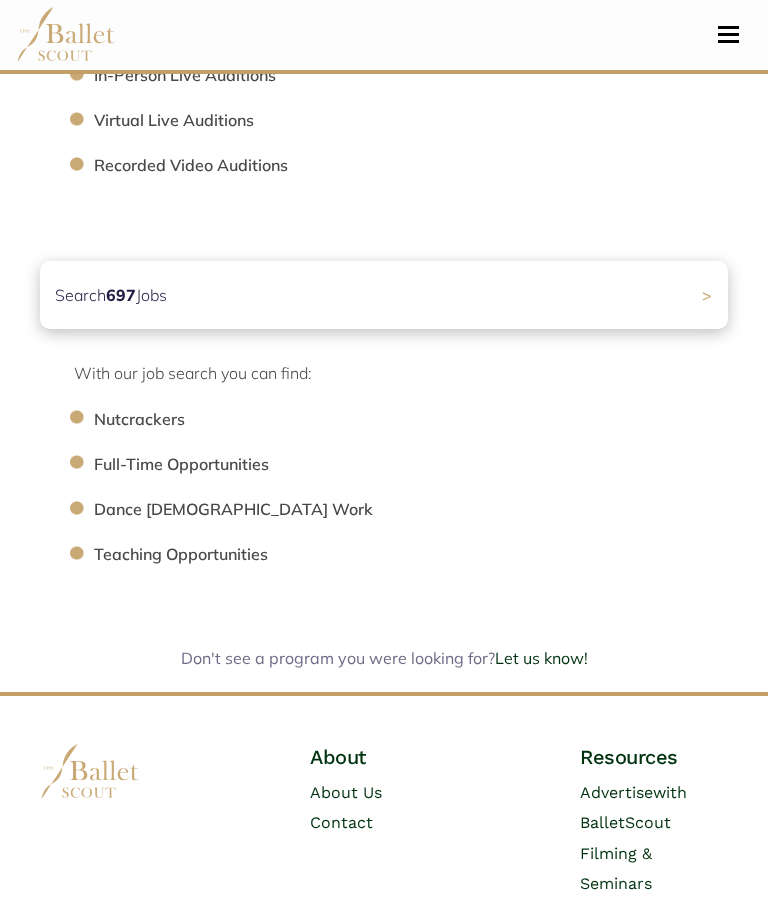 click on "Dance Gig Work" at bounding box center (421, 511) 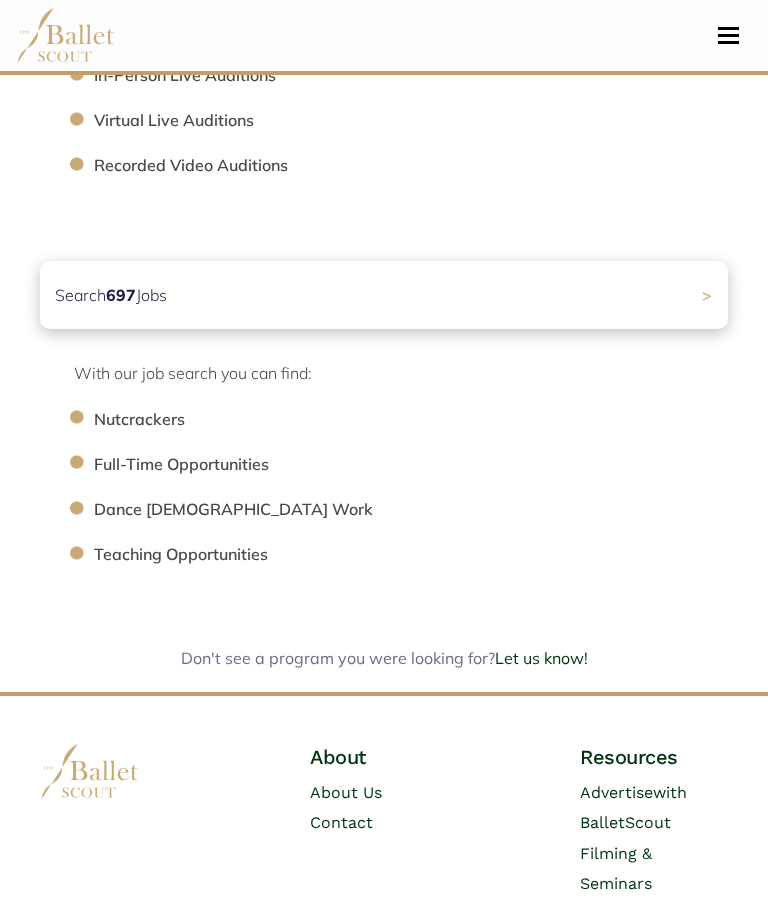 click on "Search  697  Jobs   >" at bounding box center [384, 295] 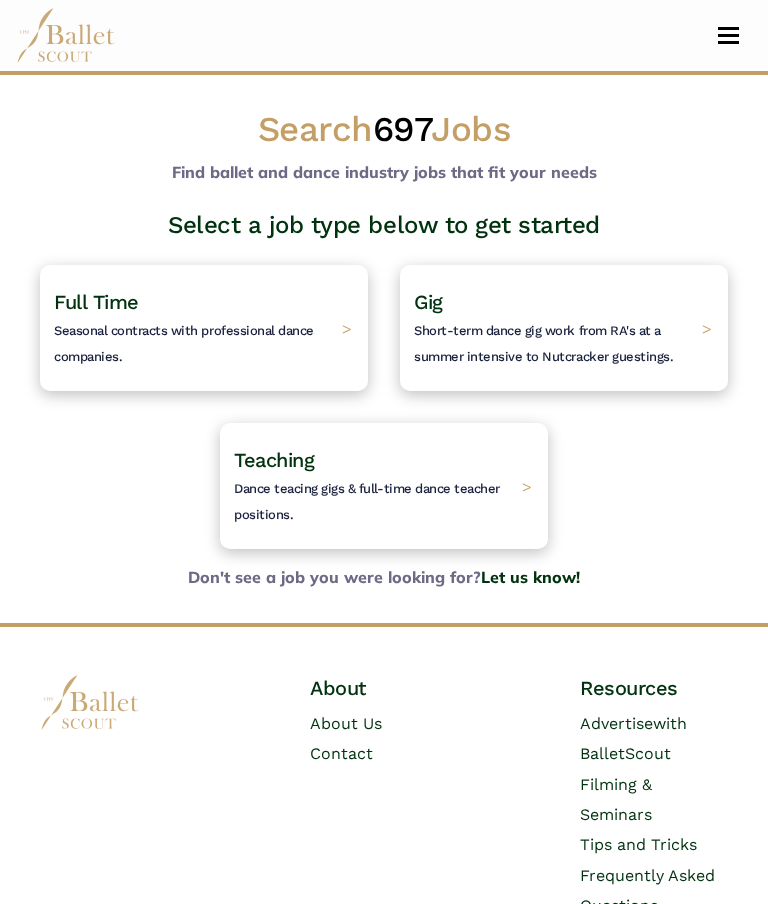 scroll, scrollTop: 0, scrollLeft: 0, axis: both 